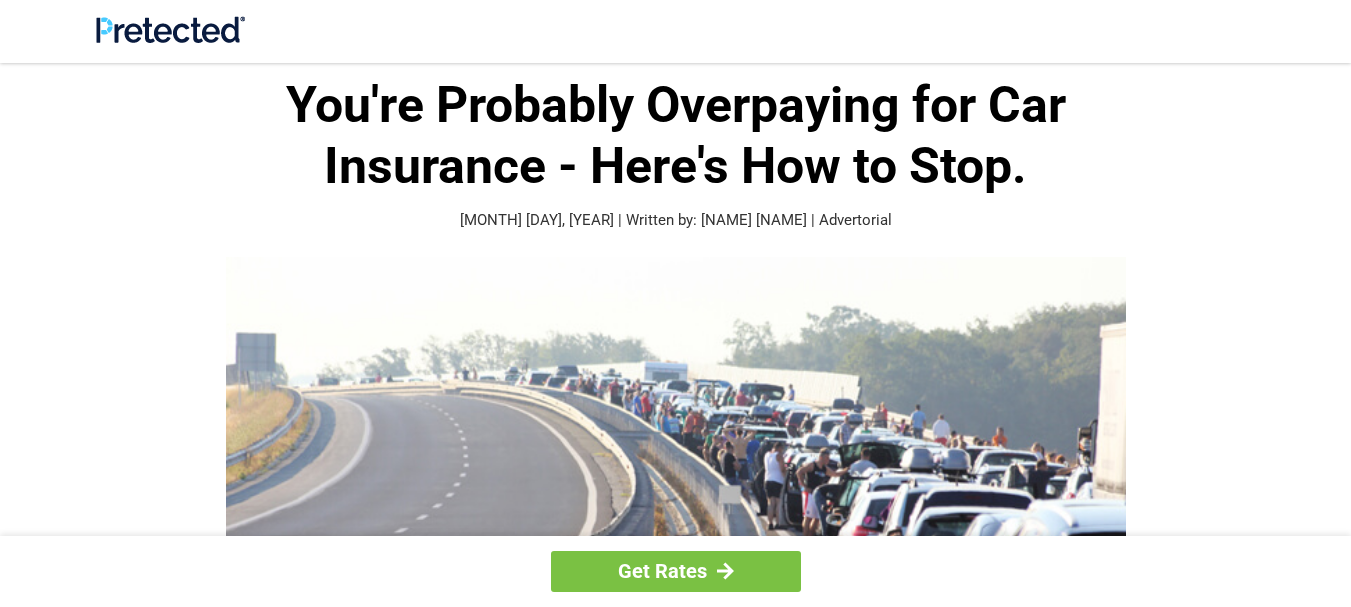 scroll, scrollTop: 0, scrollLeft: 0, axis: both 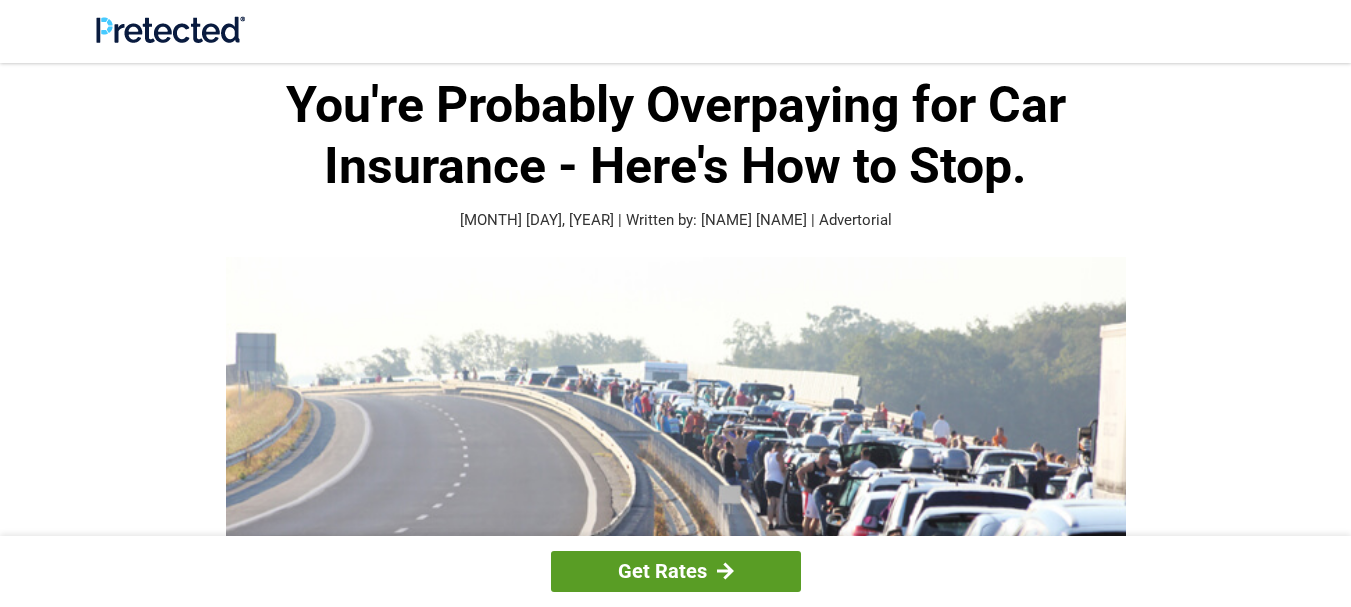 click on "Get Rates" at bounding box center [676, 571] 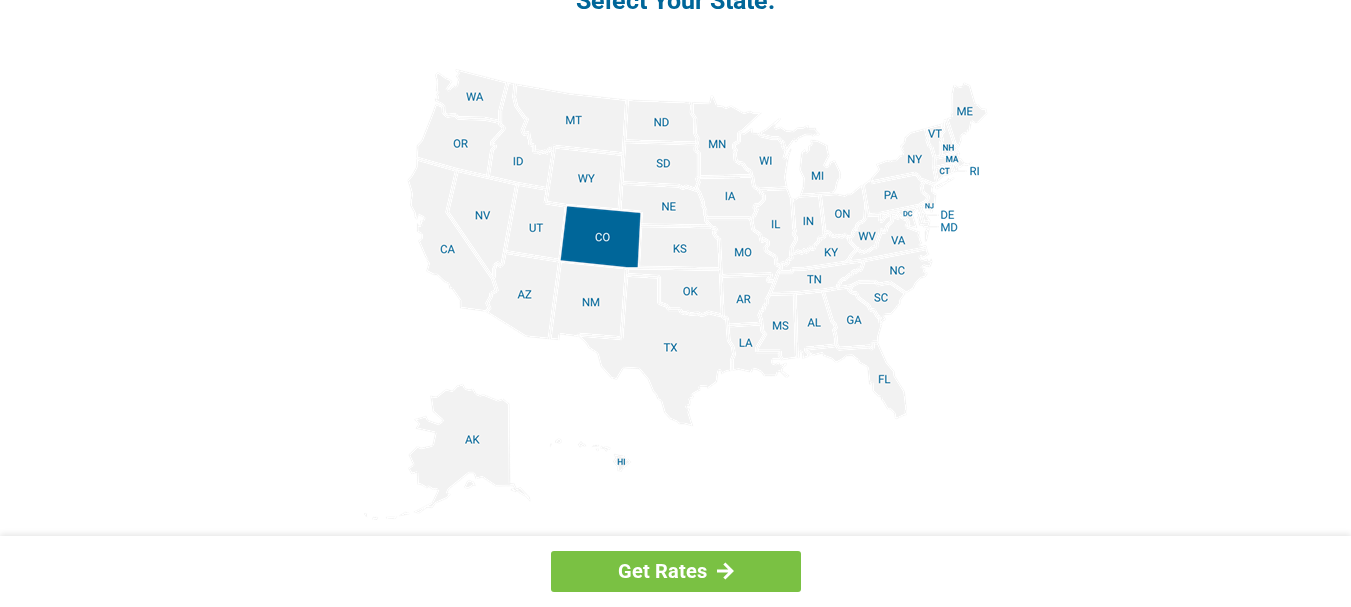 scroll, scrollTop: 2500, scrollLeft: 0, axis: vertical 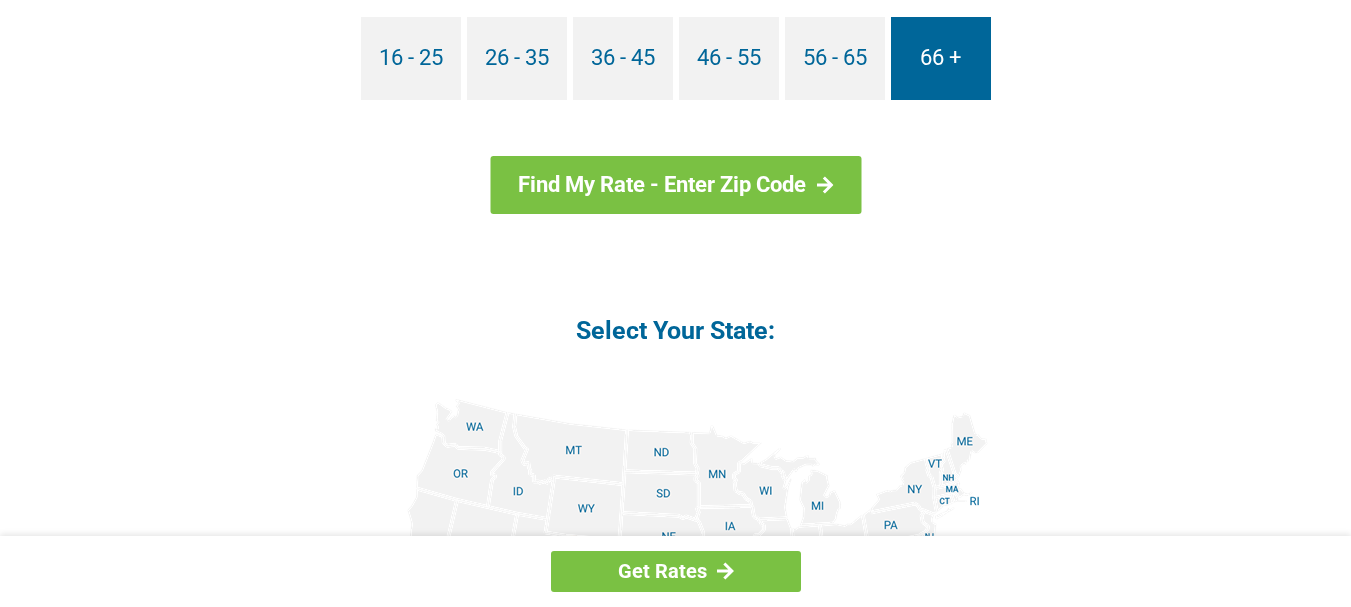 click on "66 +" at bounding box center (941, 58) 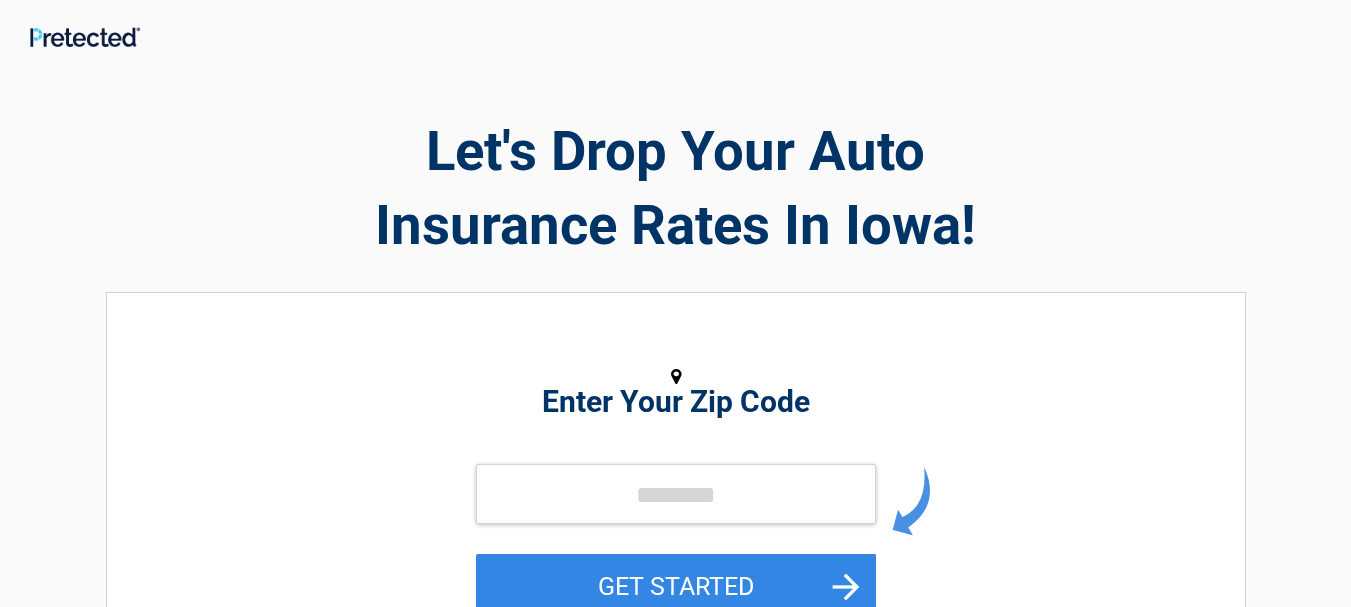 scroll, scrollTop: 0, scrollLeft: 0, axis: both 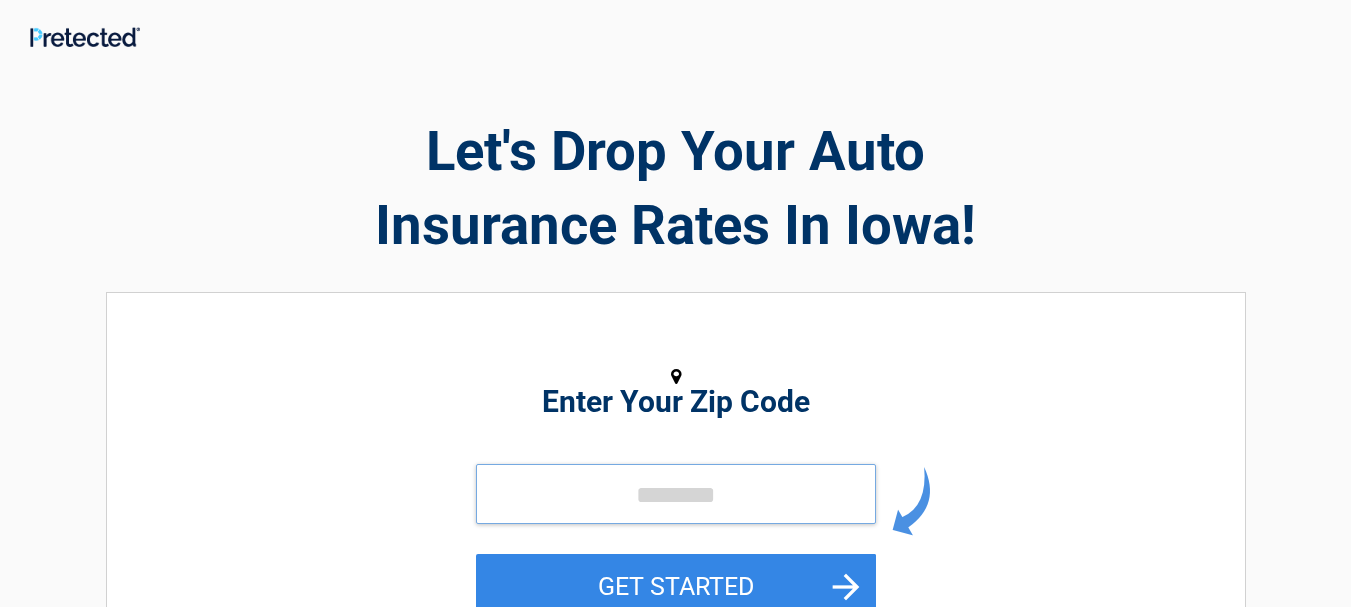 click at bounding box center (676, 494) 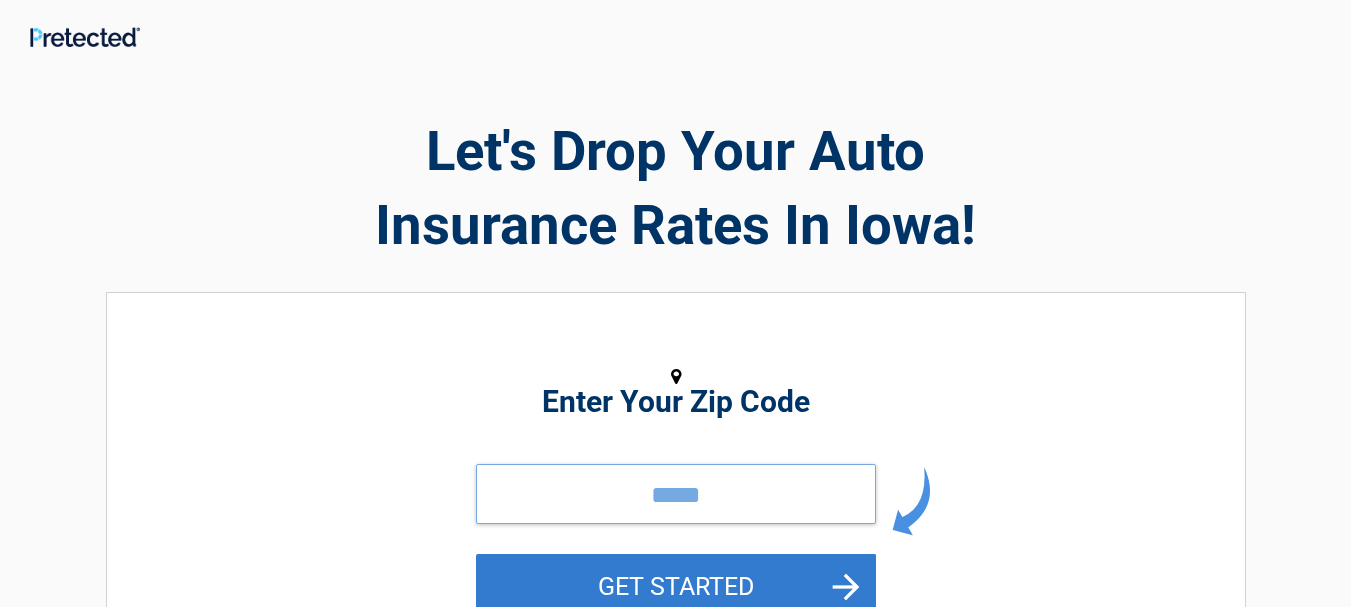 type on "*****" 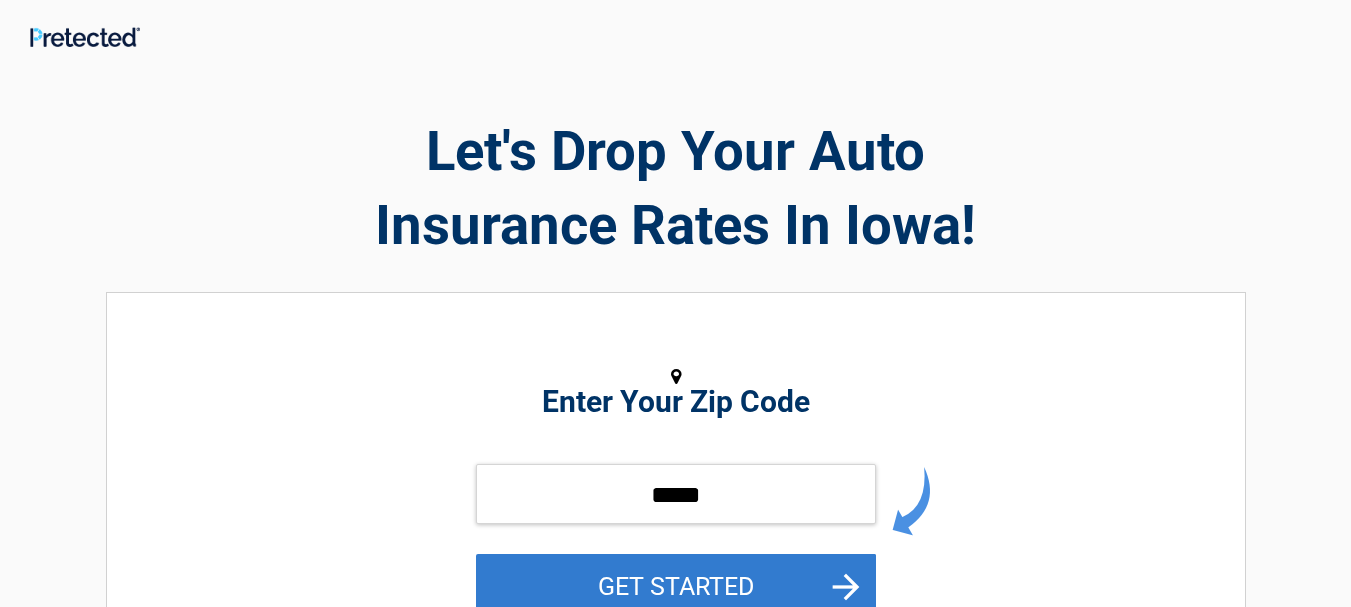 click on "GET STARTED" at bounding box center [676, 586] 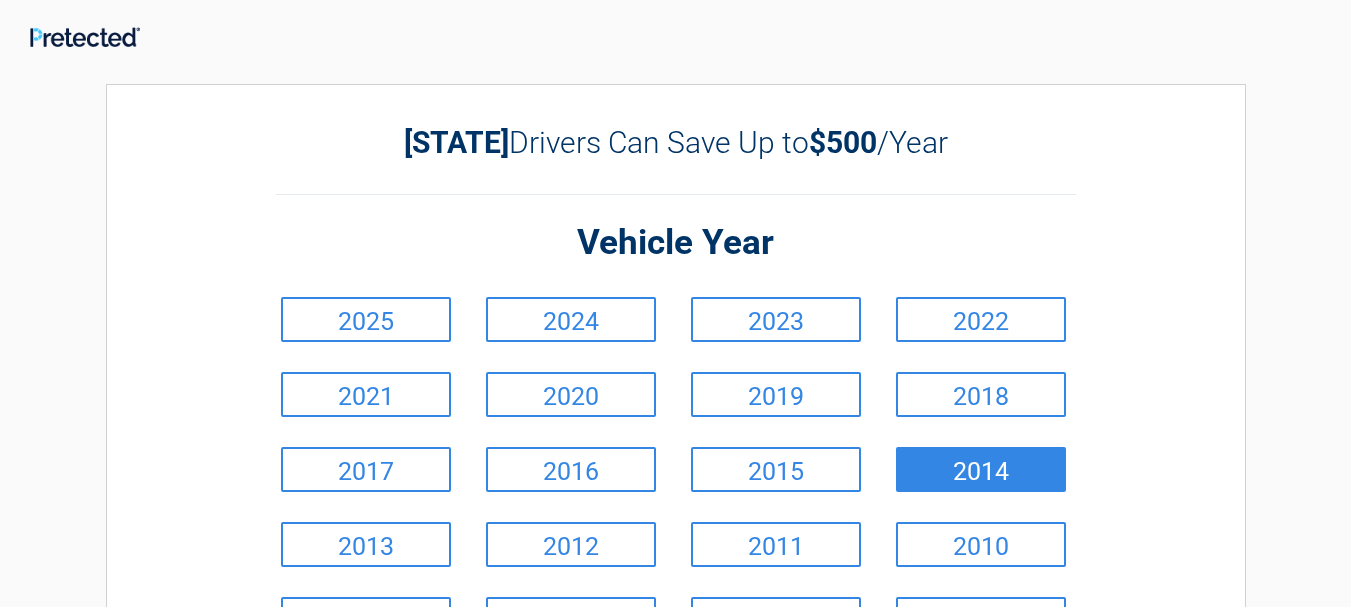 click on "2014" at bounding box center [981, 469] 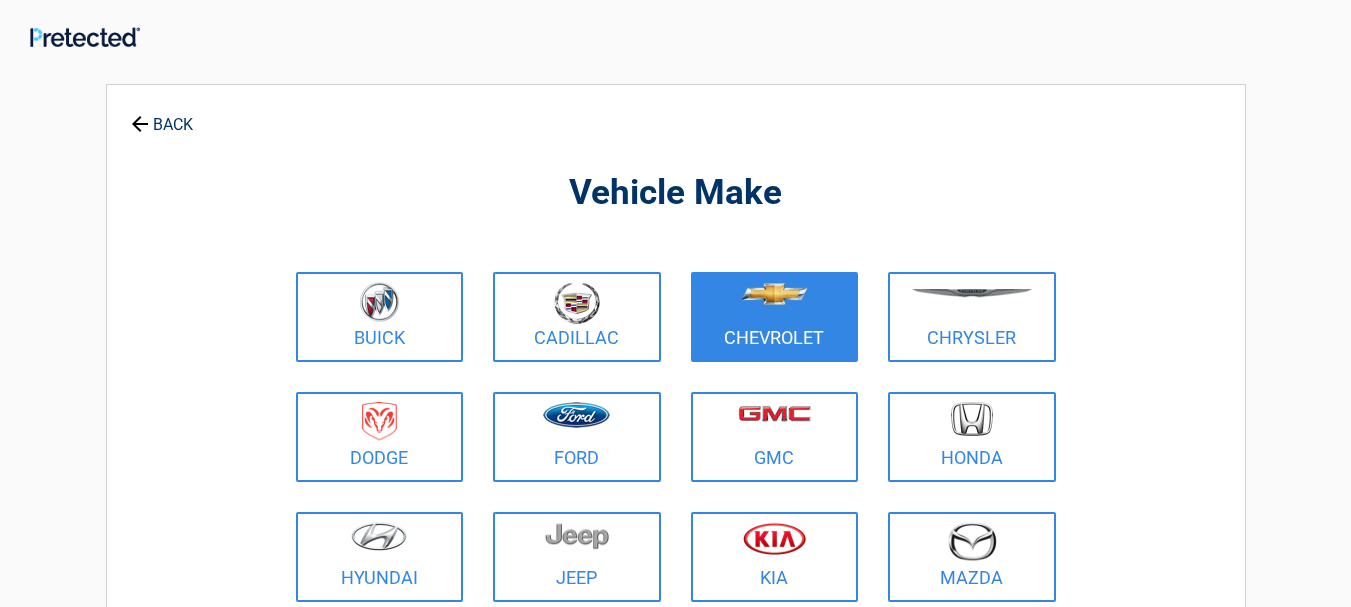 click on "Chevrolet" at bounding box center [775, 317] 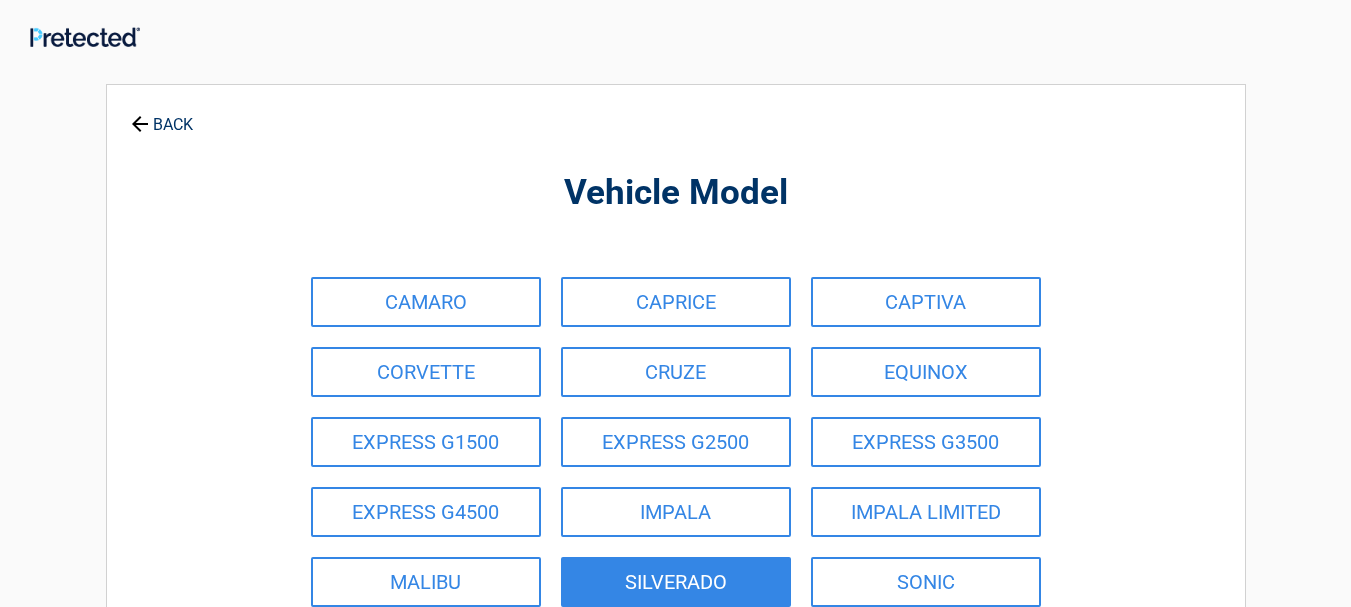 click on "SILVERADO" at bounding box center (676, 582) 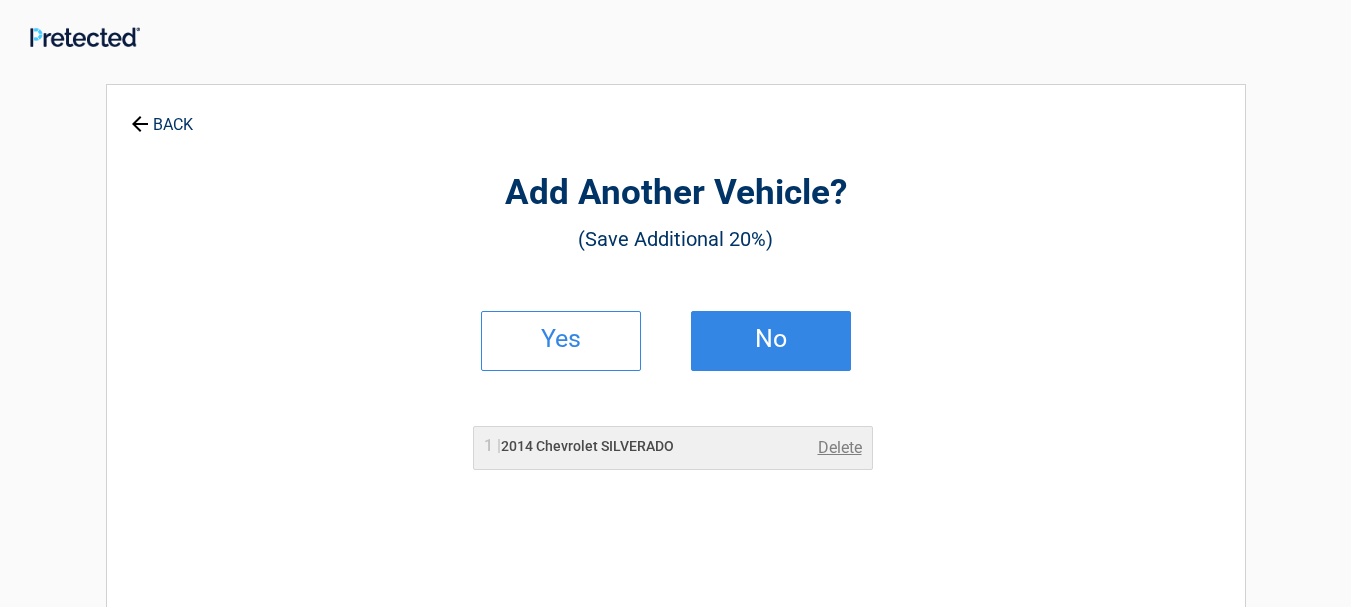 click on "No" at bounding box center [771, 339] 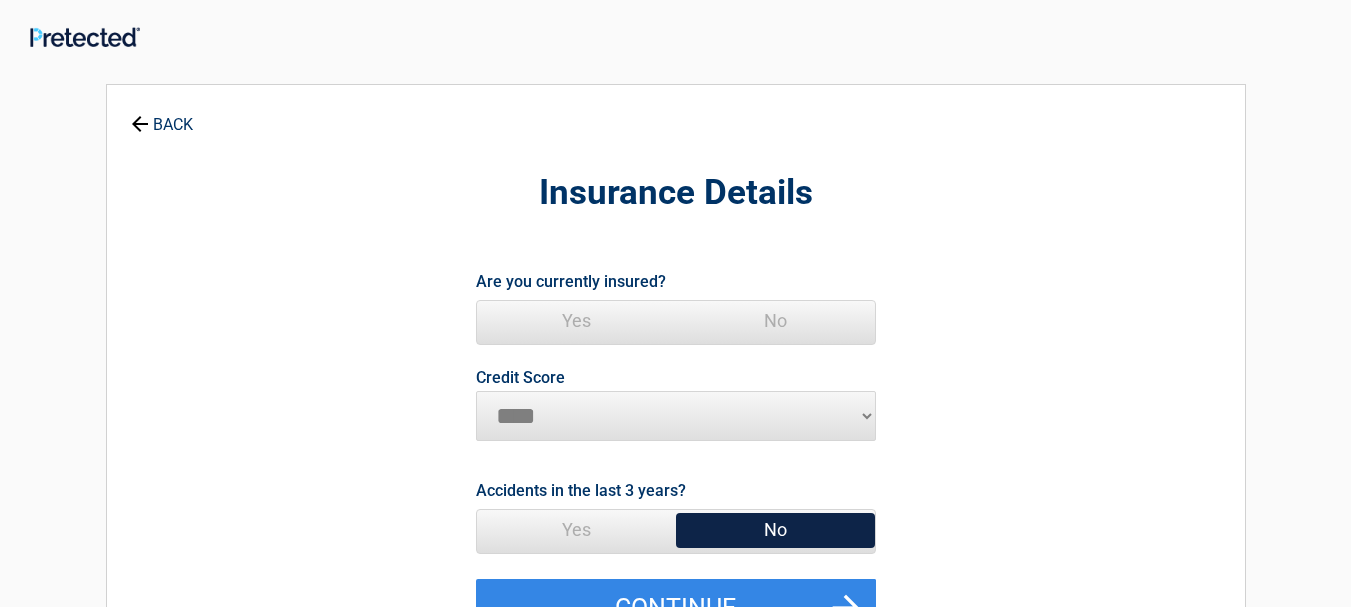 click on "No" at bounding box center (775, 530) 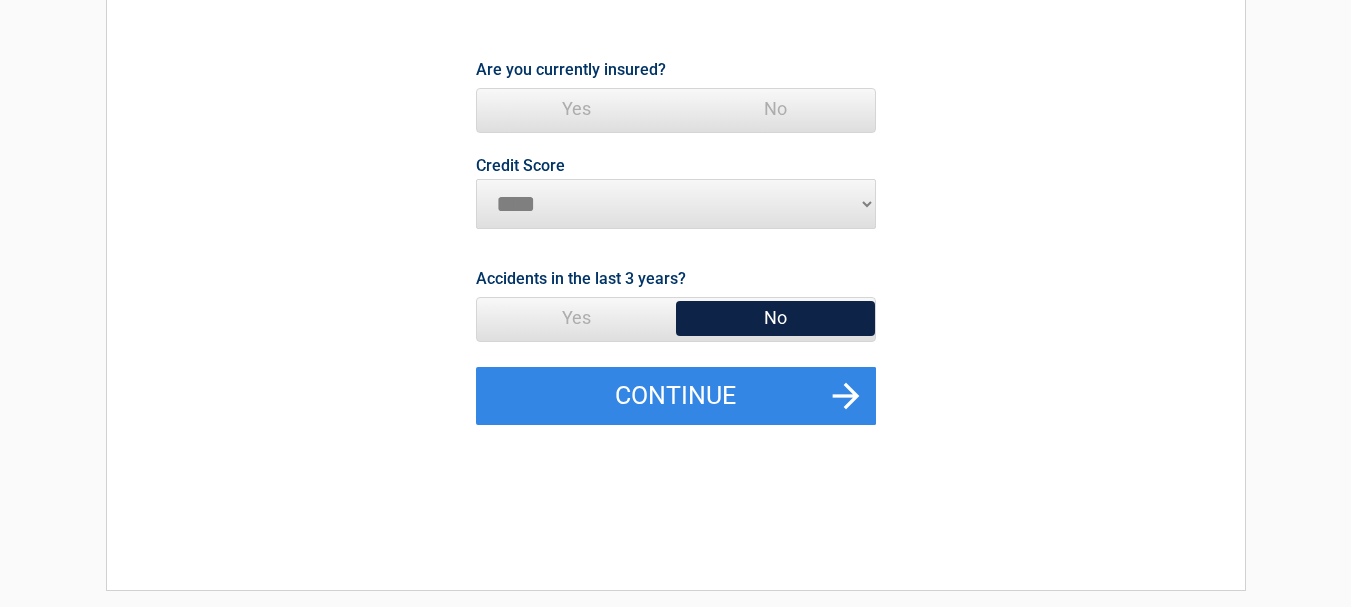 scroll, scrollTop: 300, scrollLeft: 0, axis: vertical 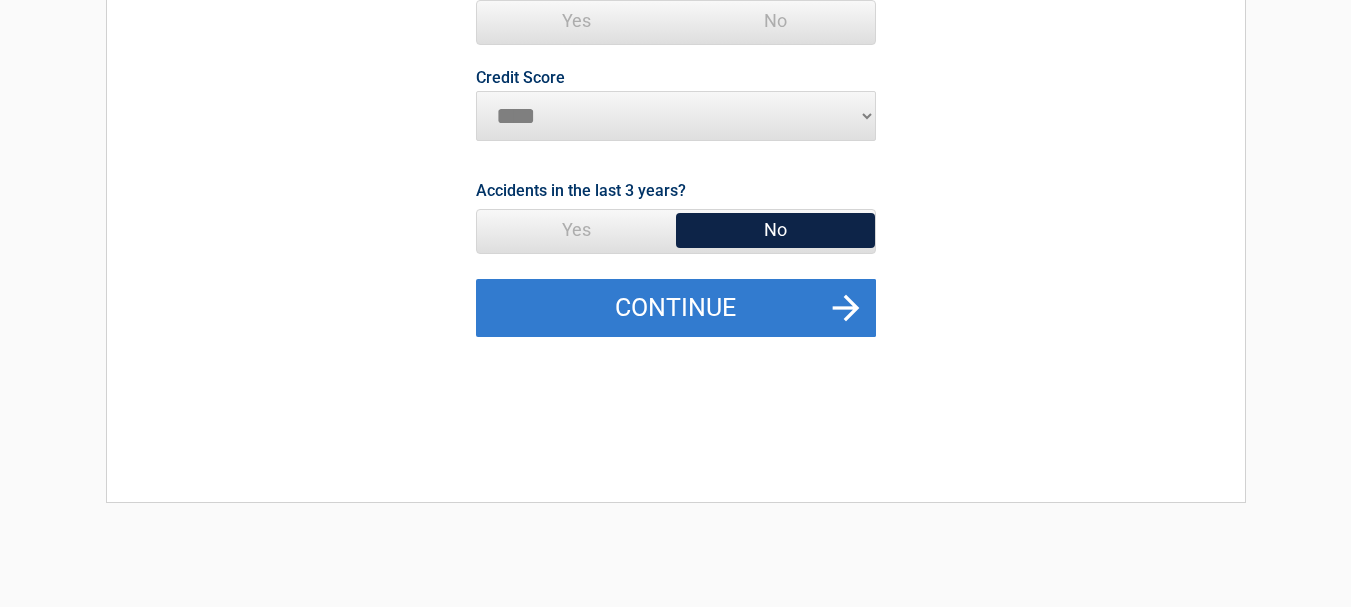 click on "Continue" at bounding box center [676, 308] 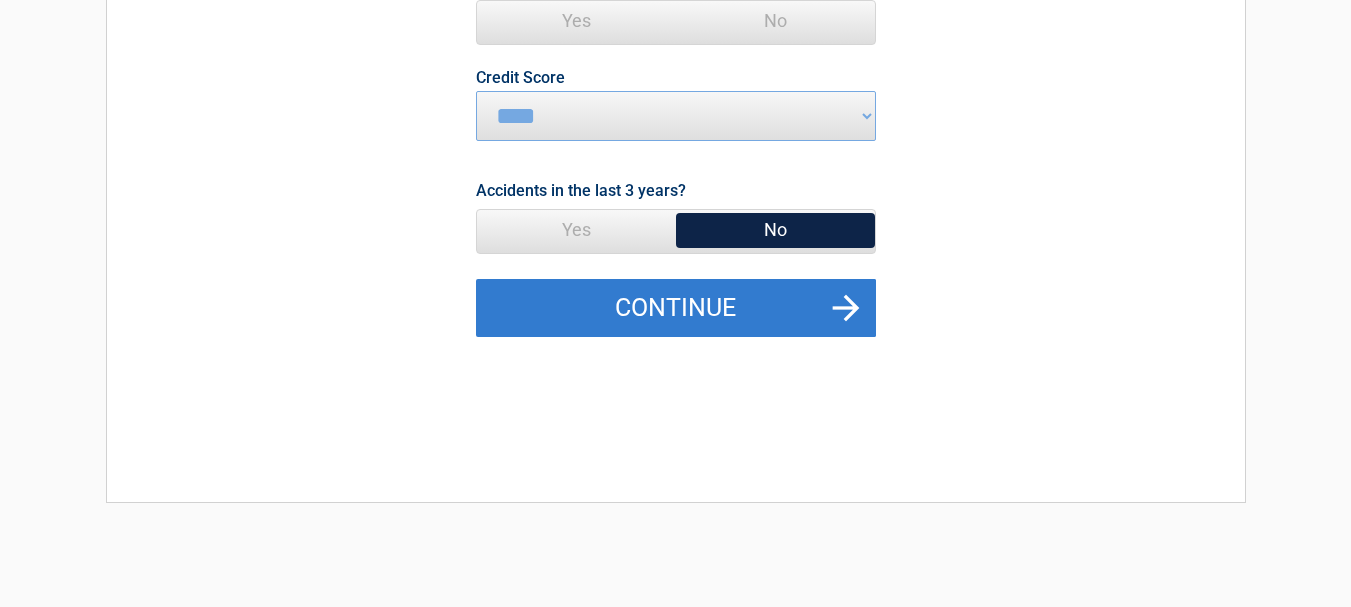 click on "Continue" at bounding box center [676, 308] 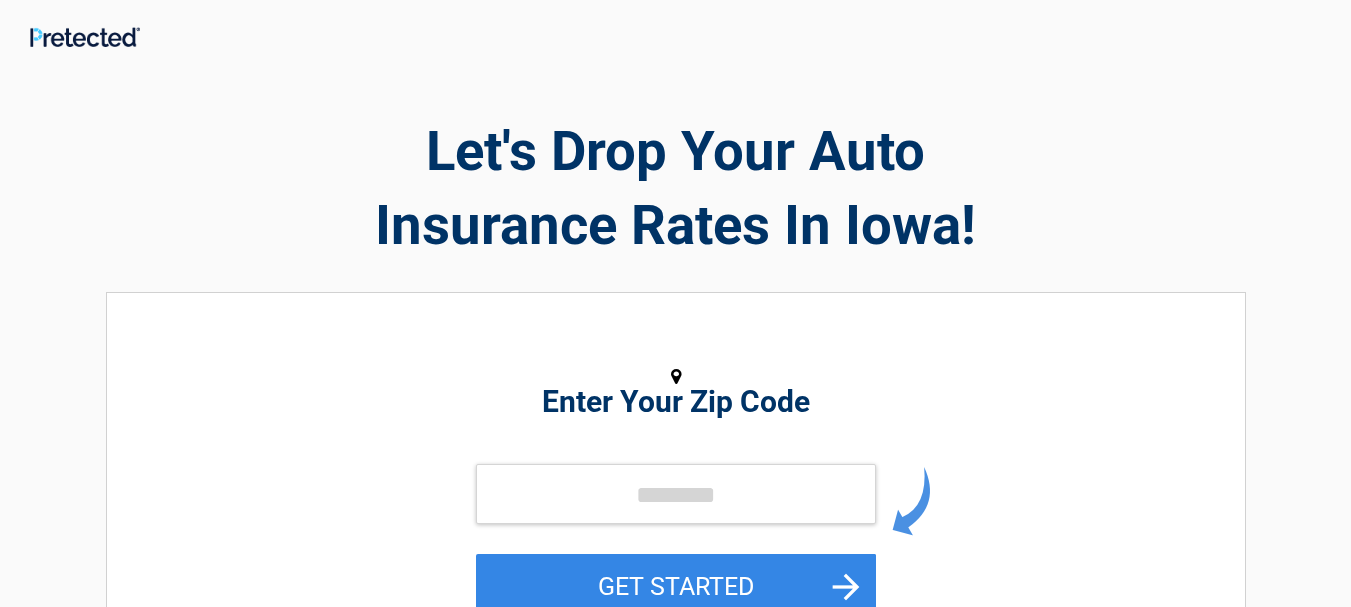 scroll, scrollTop: 0, scrollLeft: 0, axis: both 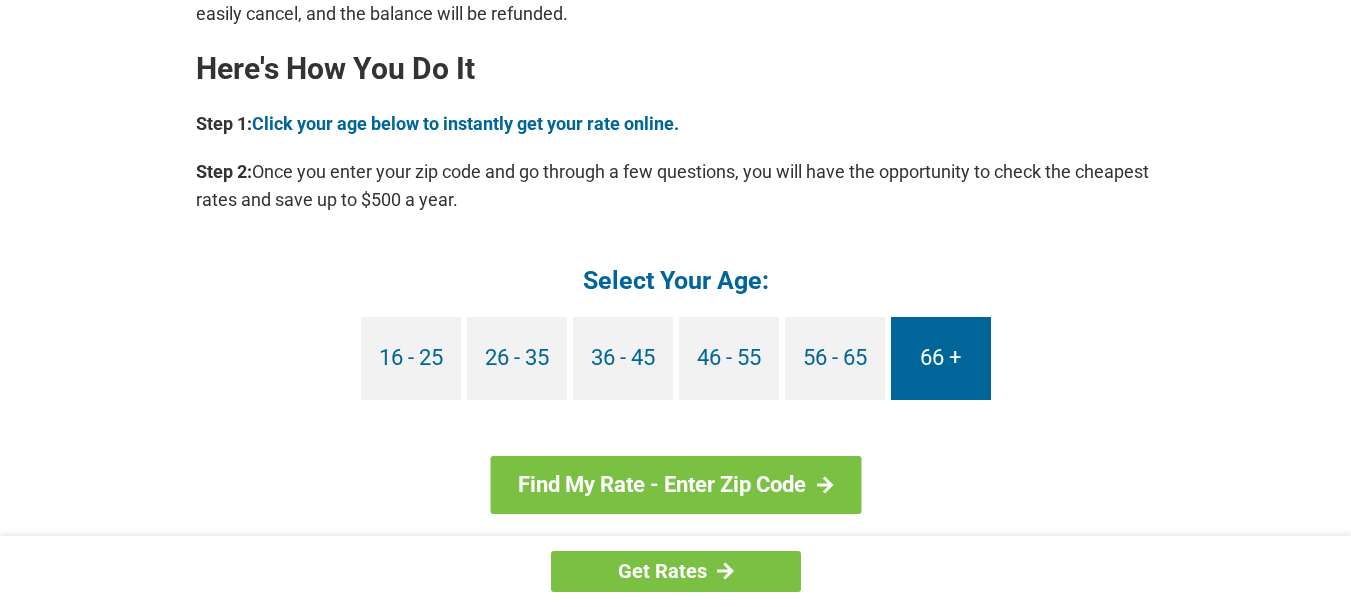 click on "66 +" at bounding box center (941, 358) 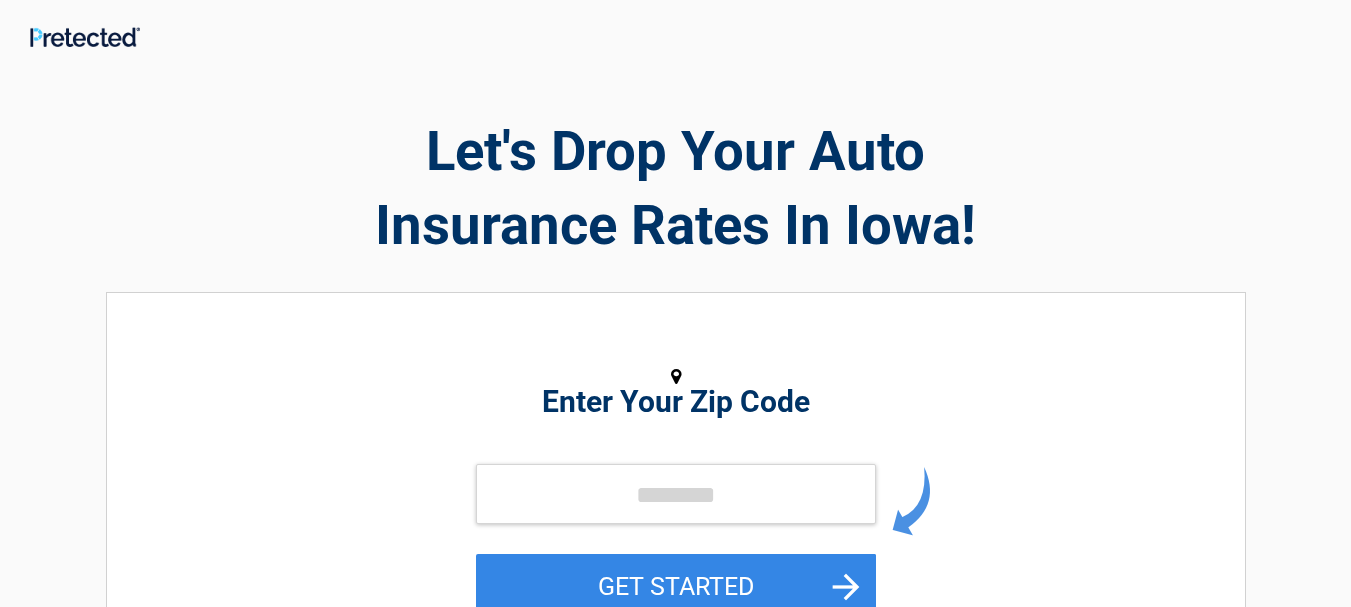 scroll, scrollTop: 0, scrollLeft: 0, axis: both 